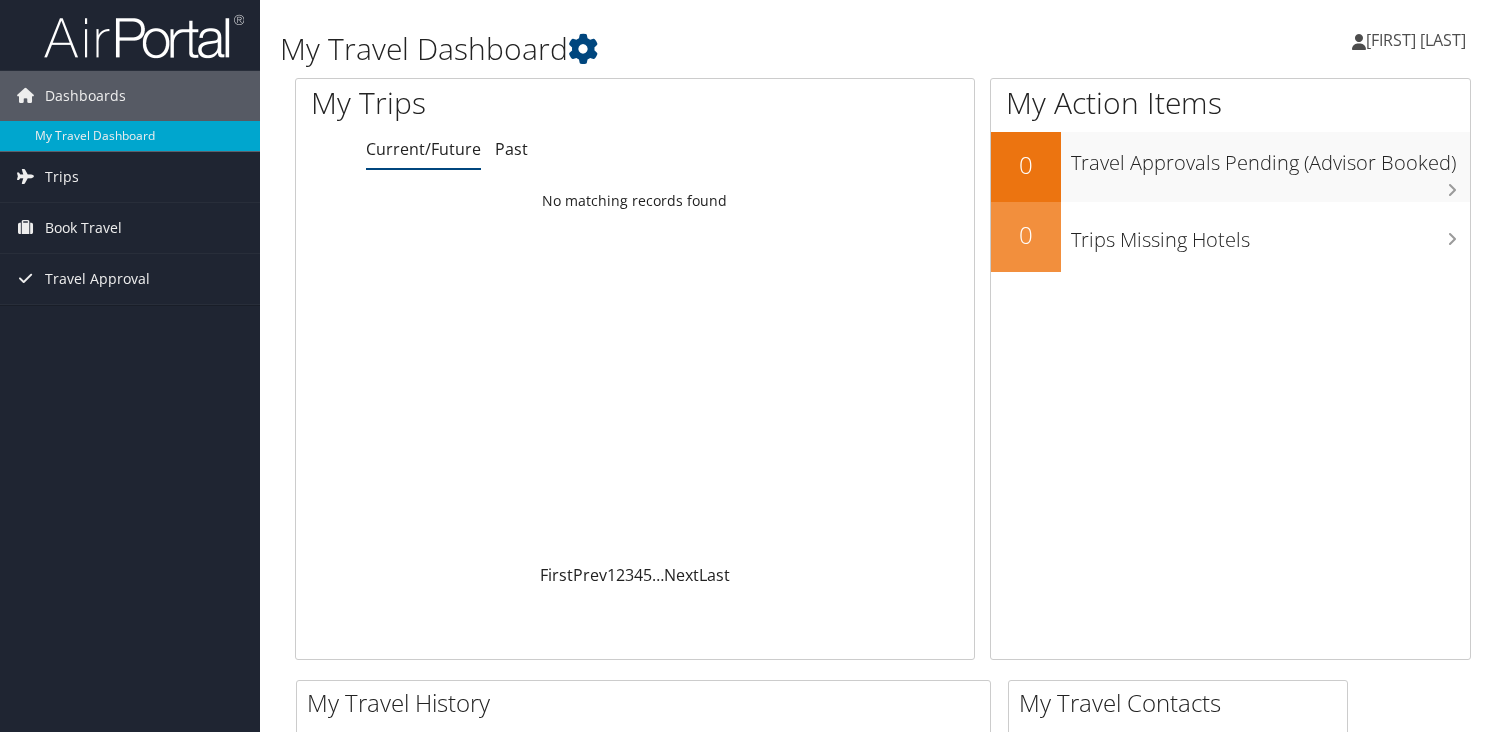scroll, scrollTop: 0, scrollLeft: 0, axis: both 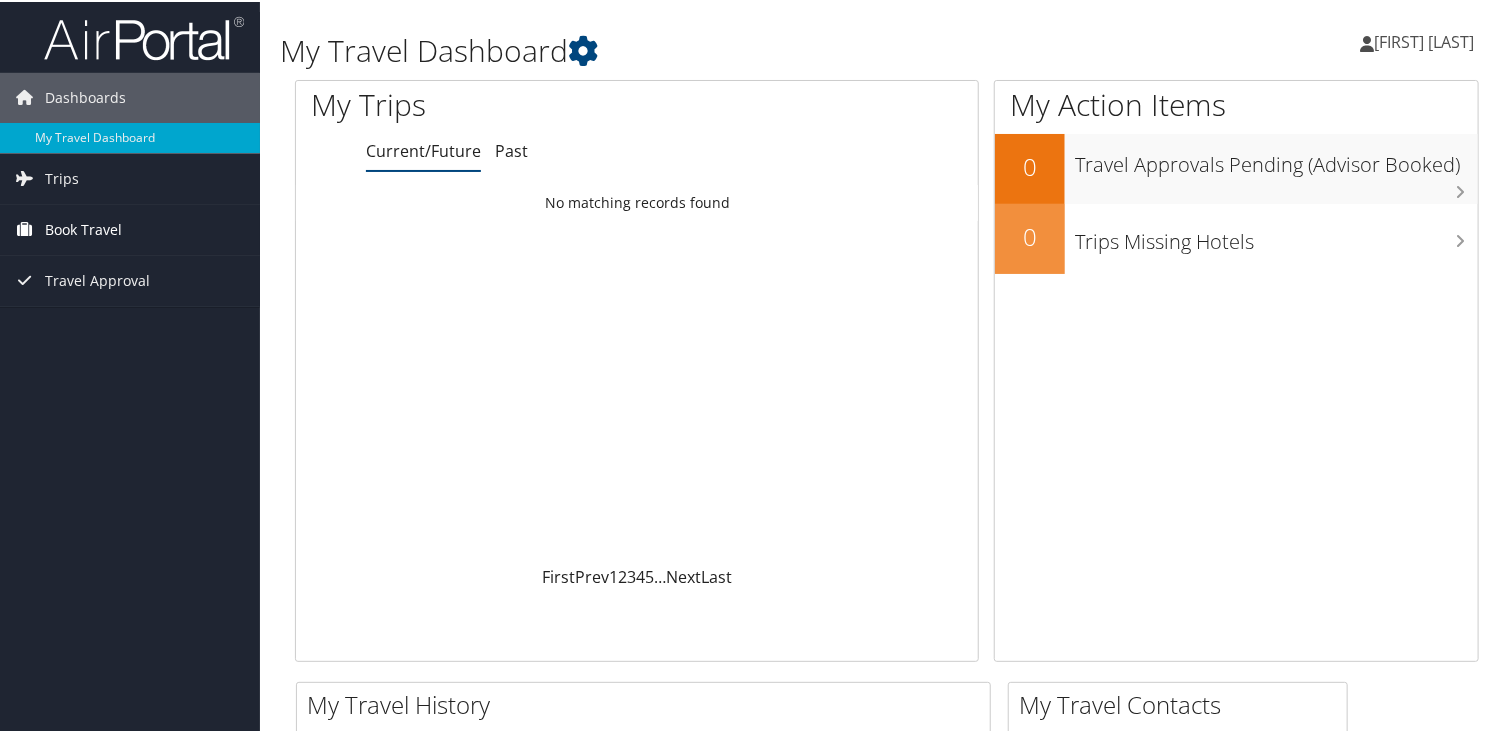 click on "Book Travel" at bounding box center [130, 228] 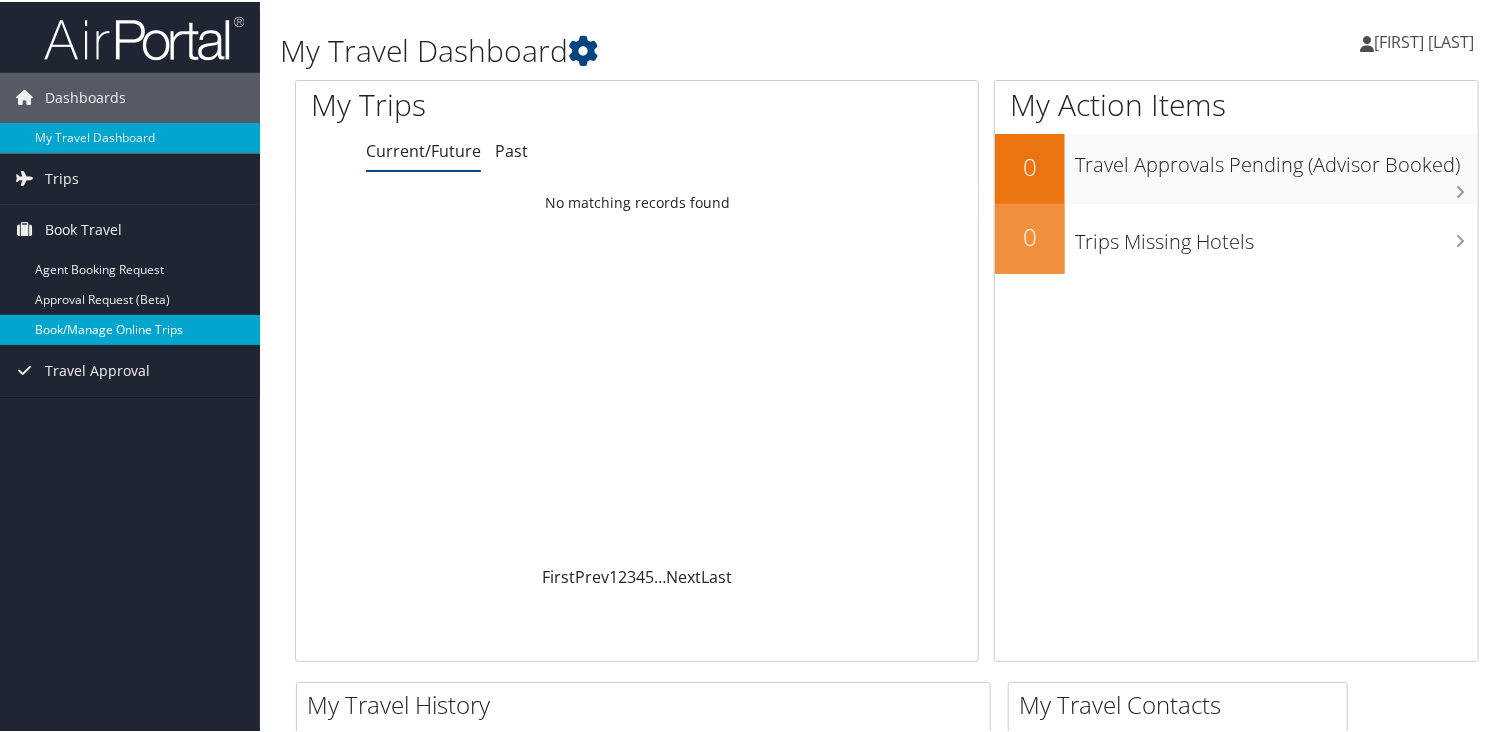 click on "Book/Manage Online Trips" at bounding box center [130, 328] 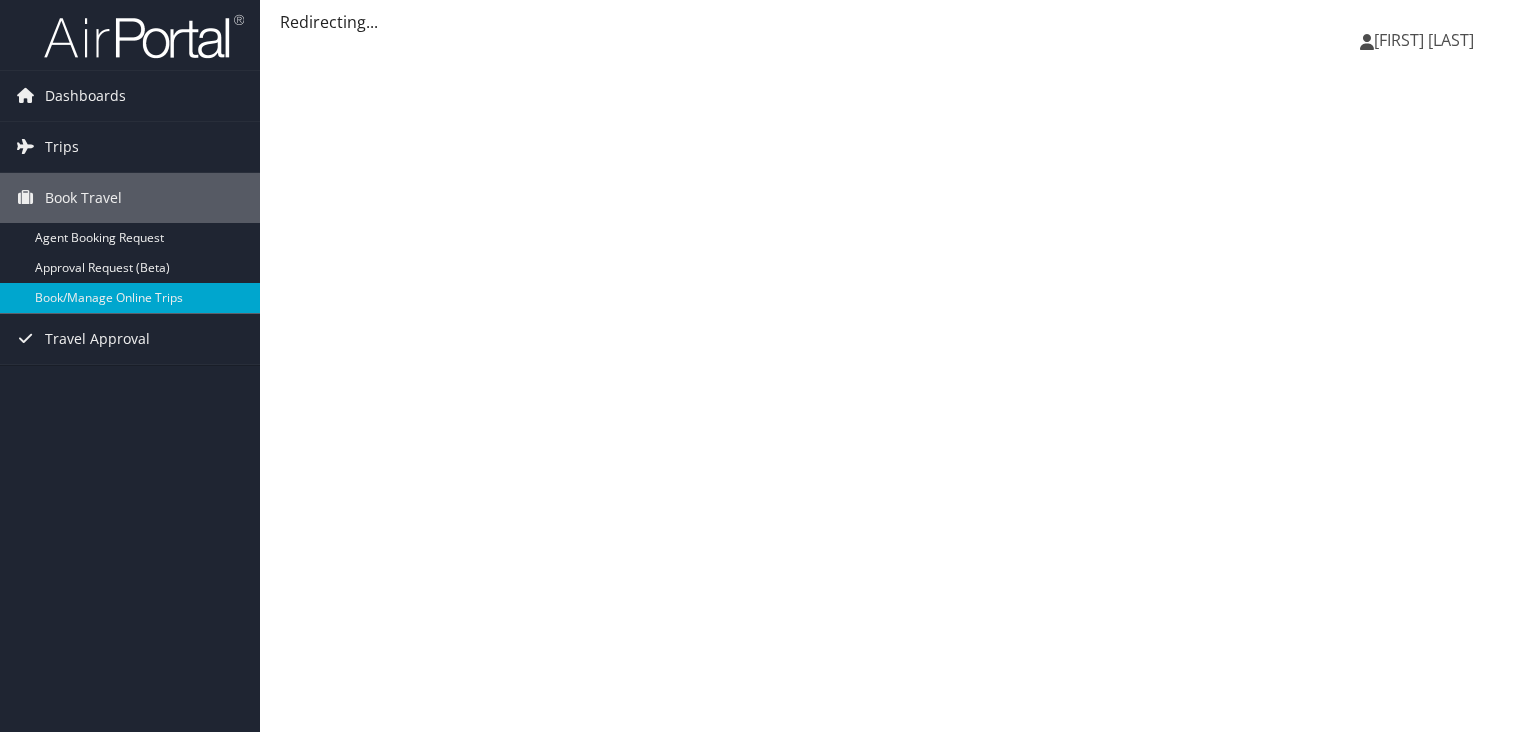 scroll, scrollTop: 0, scrollLeft: 0, axis: both 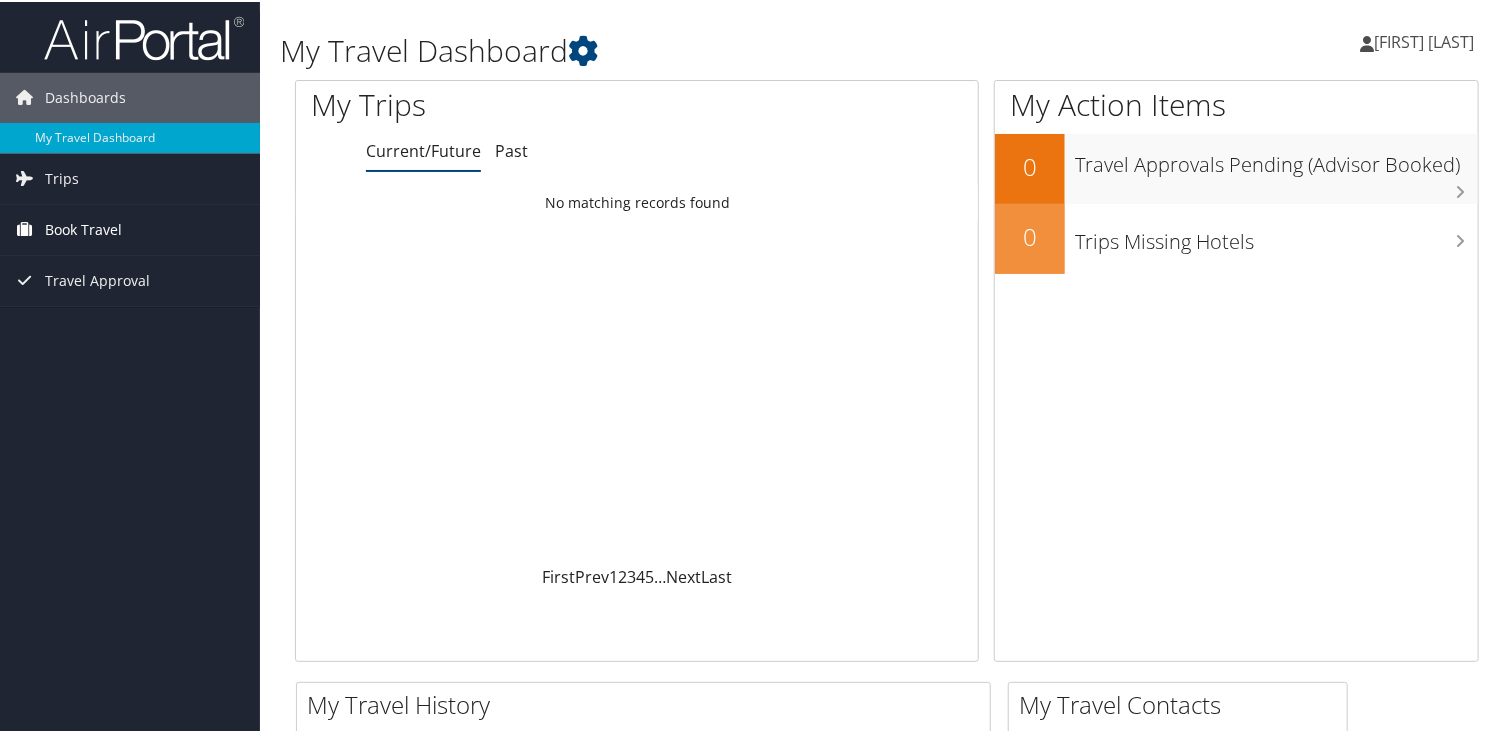 click on "Book Travel" at bounding box center (83, 228) 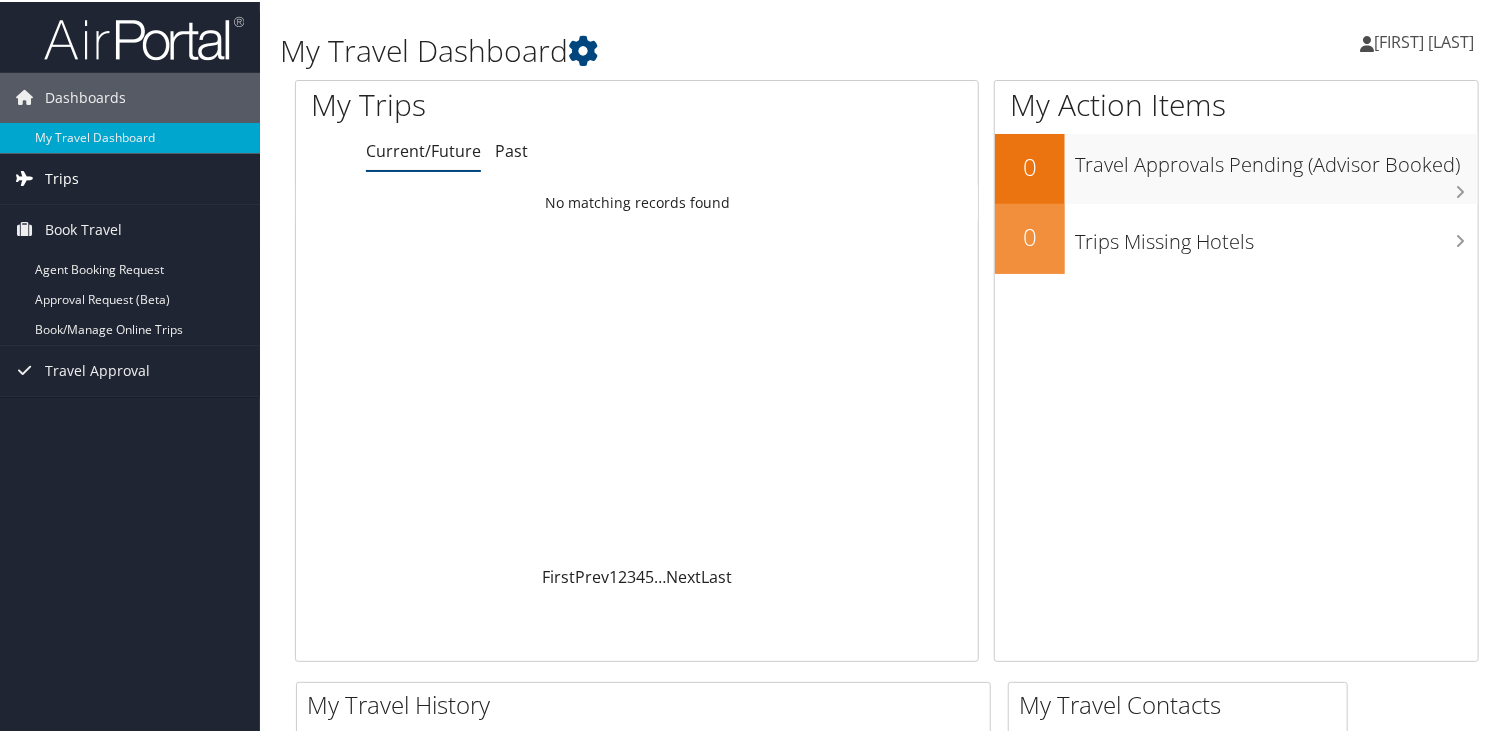 click on "Trips" at bounding box center [62, 177] 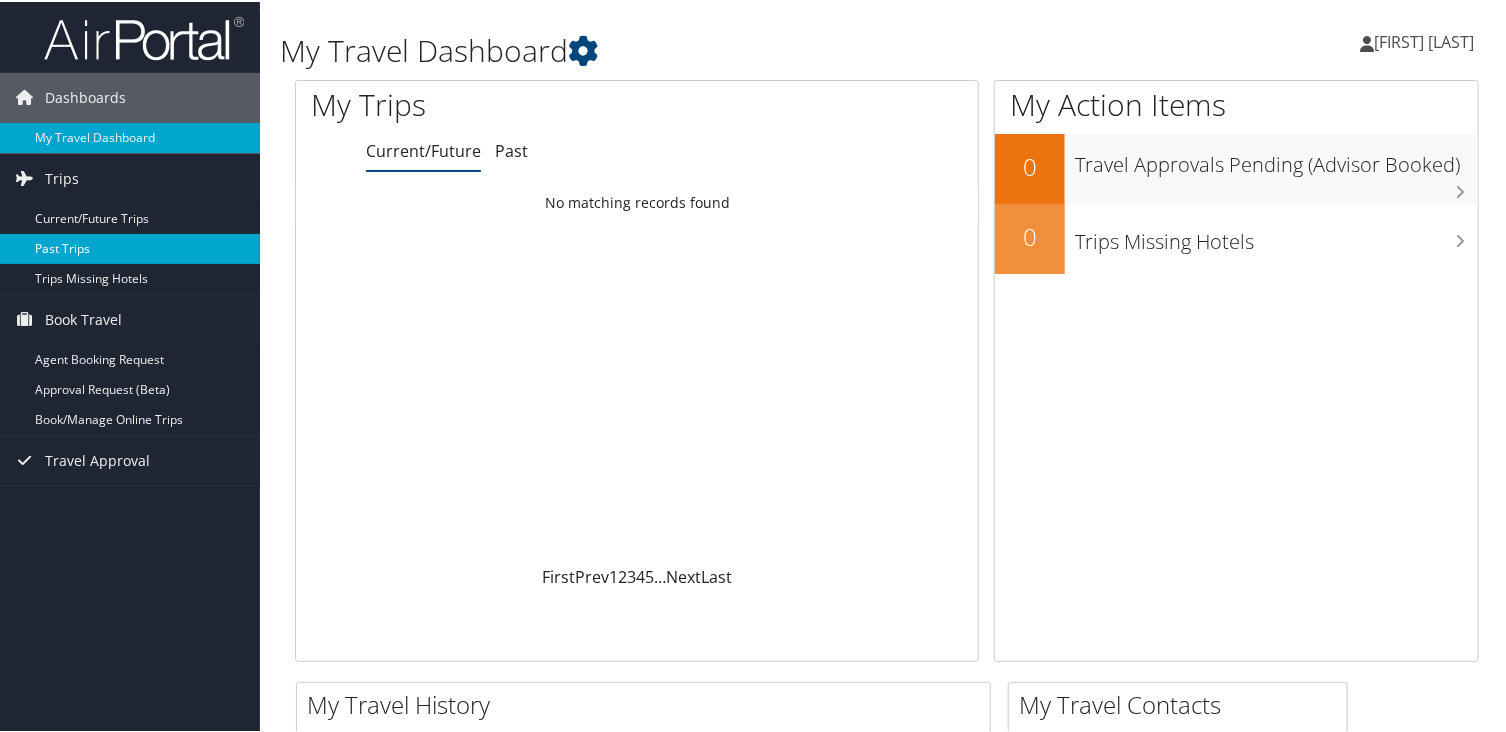 click on "Past Trips" at bounding box center (130, 247) 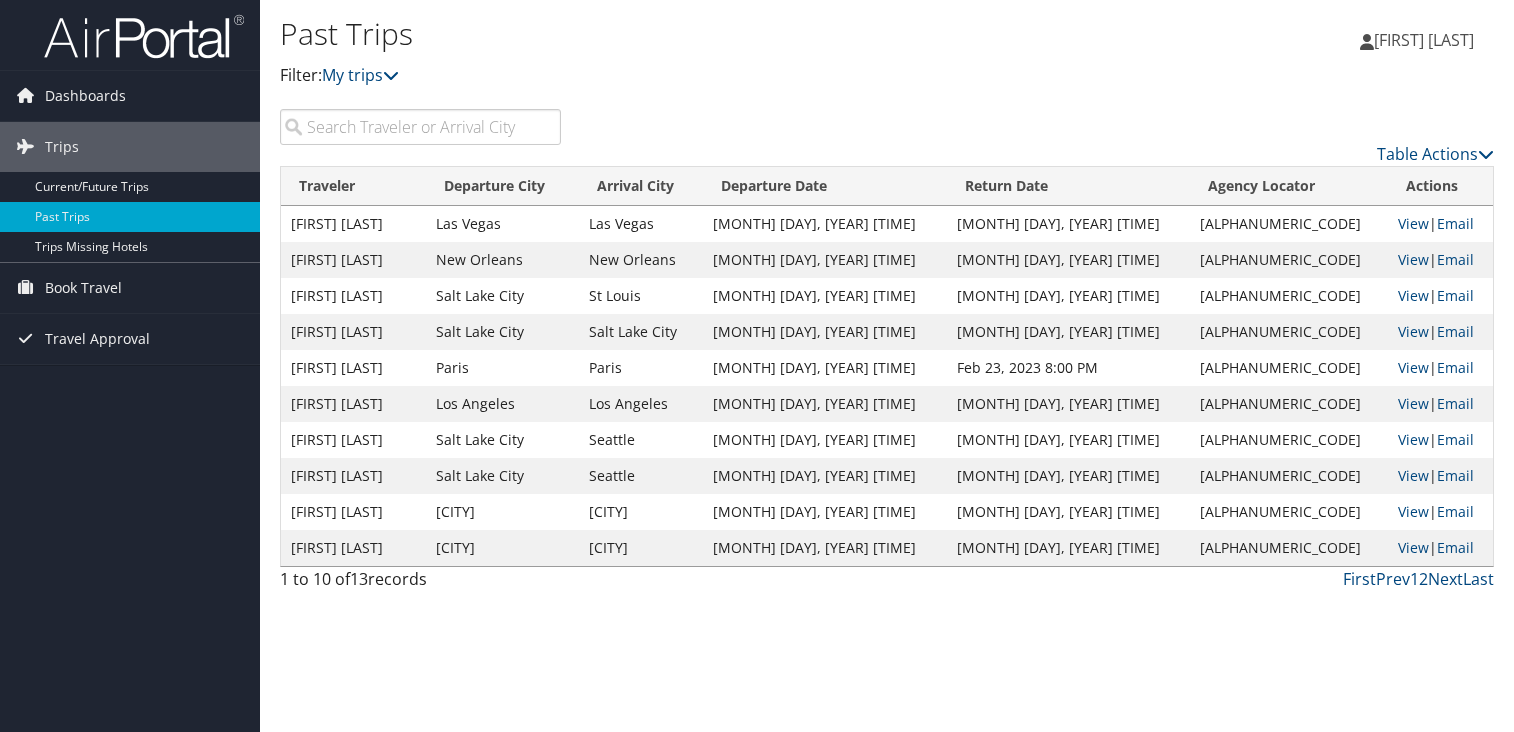 scroll, scrollTop: 0, scrollLeft: 0, axis: both 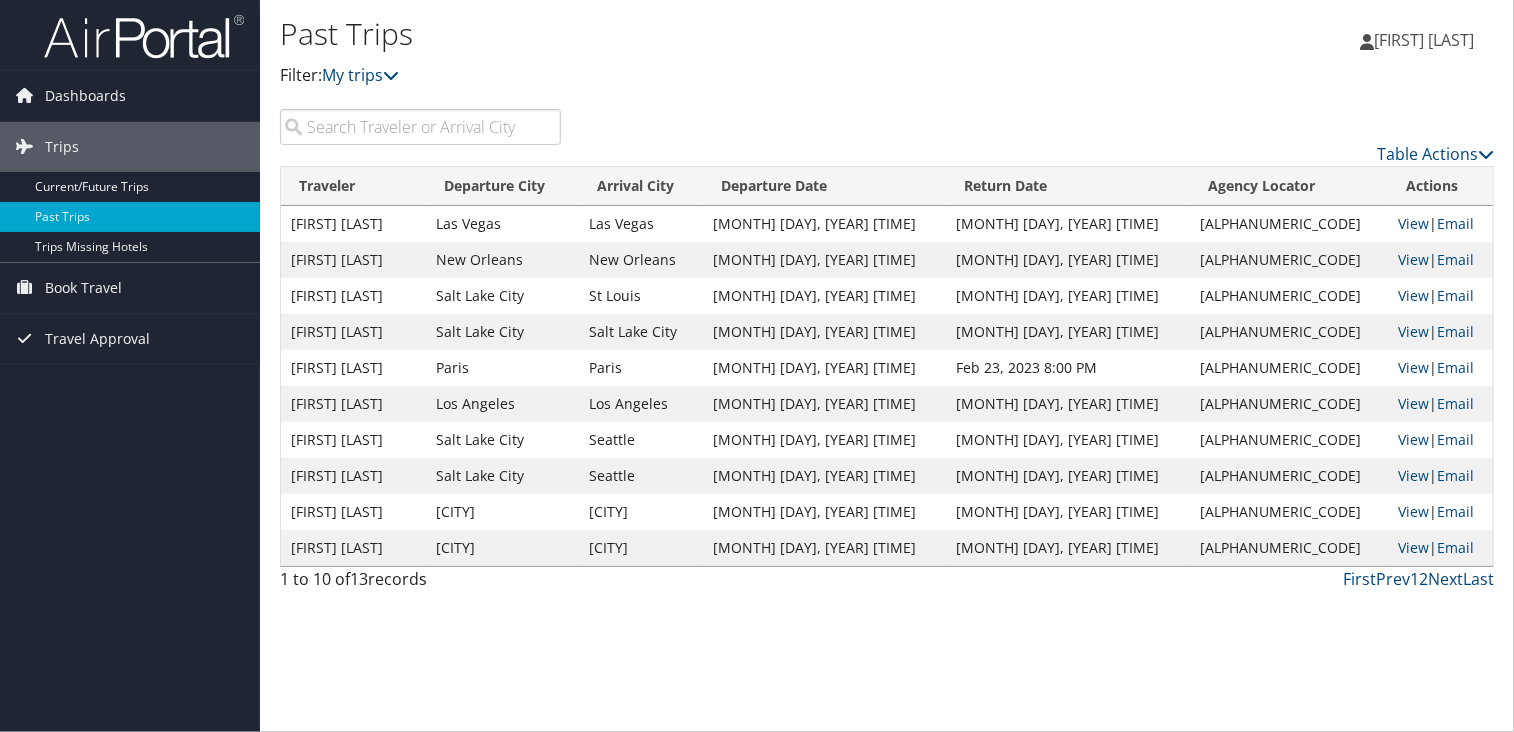 click on "Departure Date" at bounding box center (825, 186) 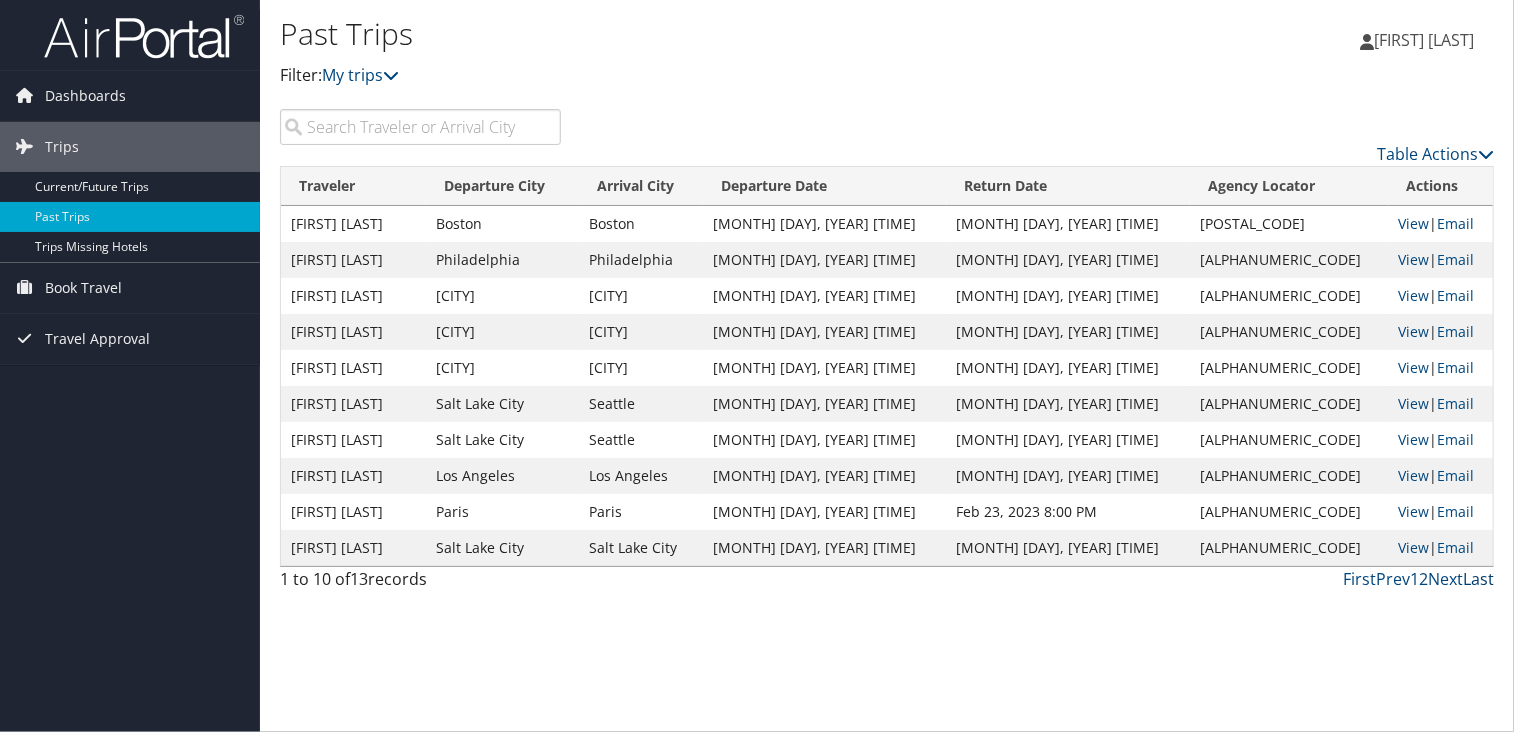 click on "Last" at bounding box center [1478, 579] 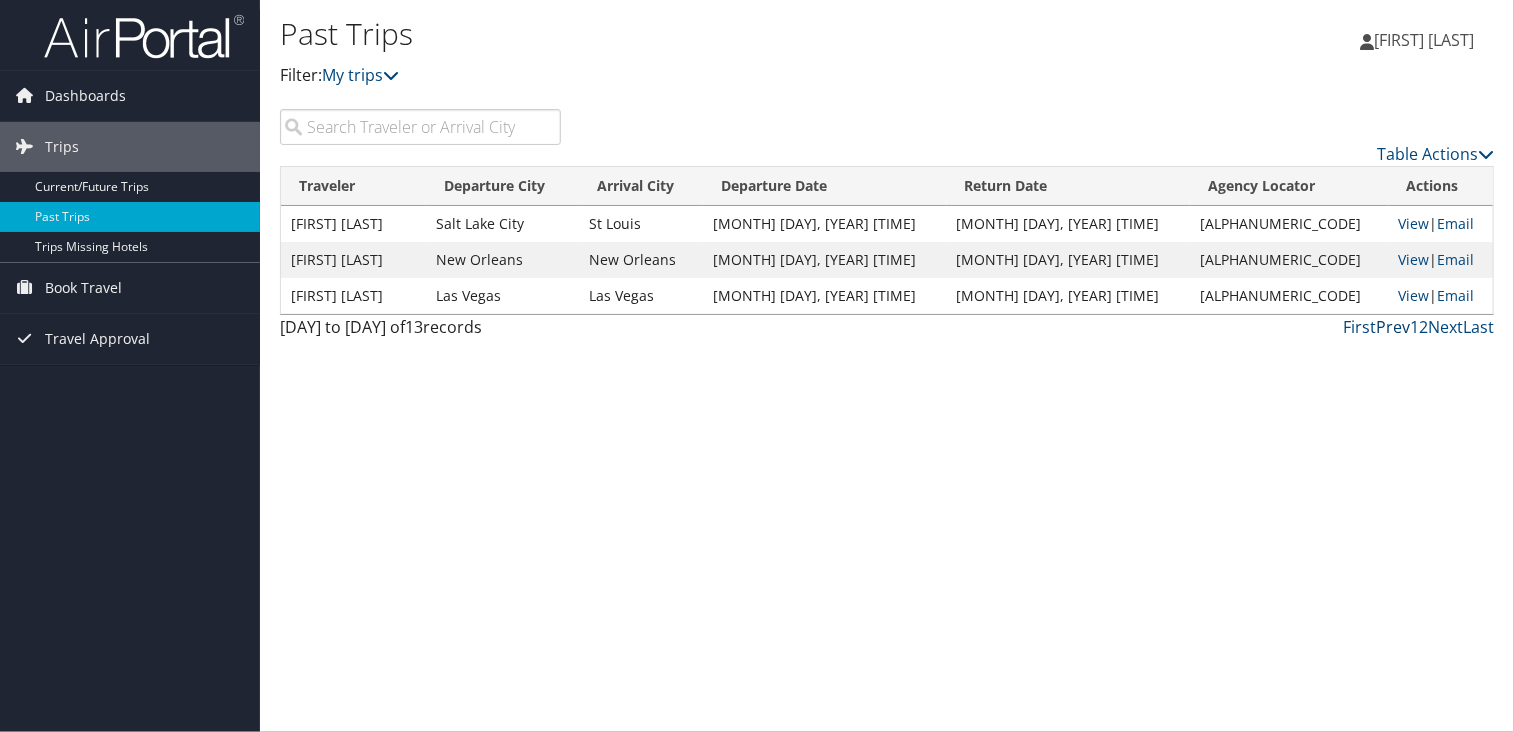 click on "Prev" at bounding box center [1393, 327] 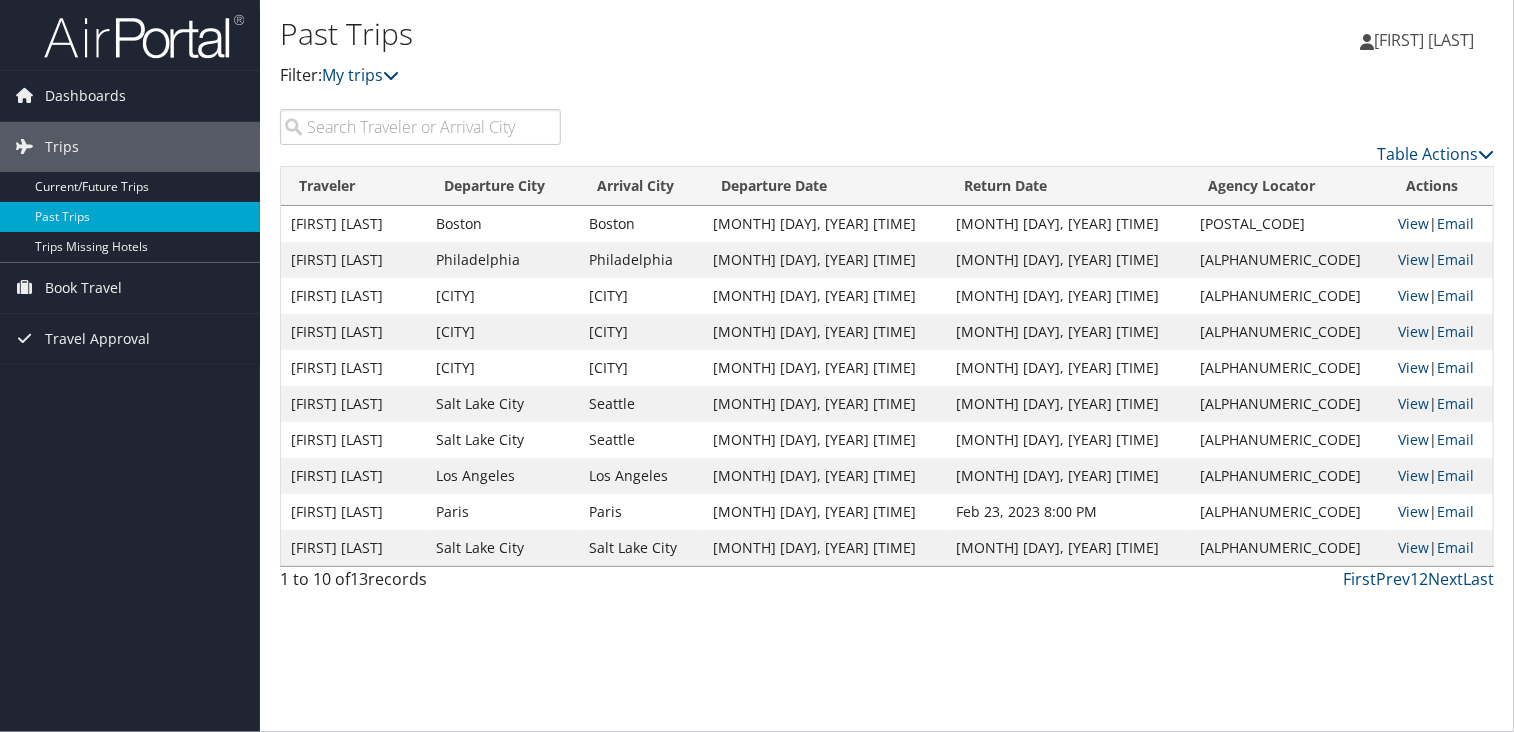 click at bounding box center [420, 127] 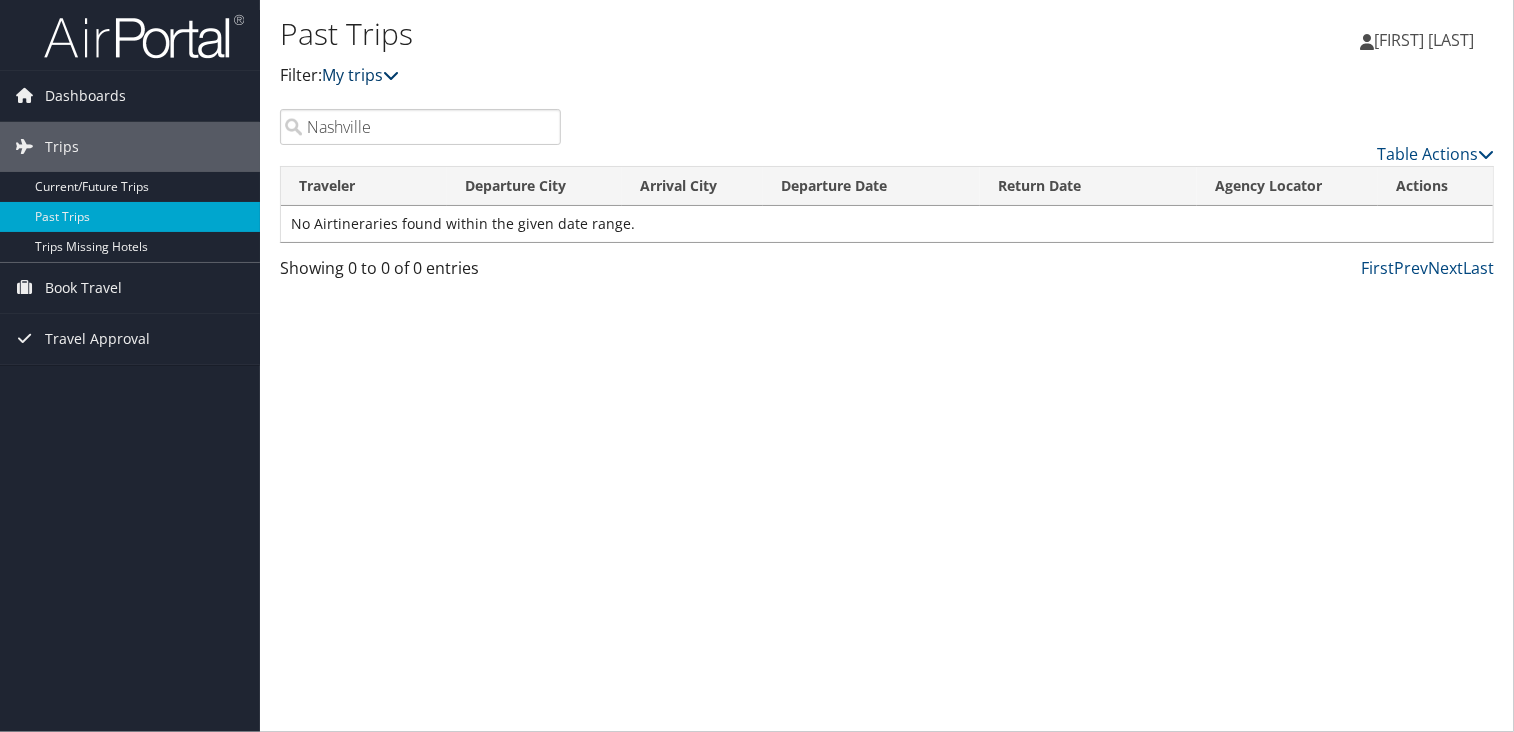 type on "Nashville" 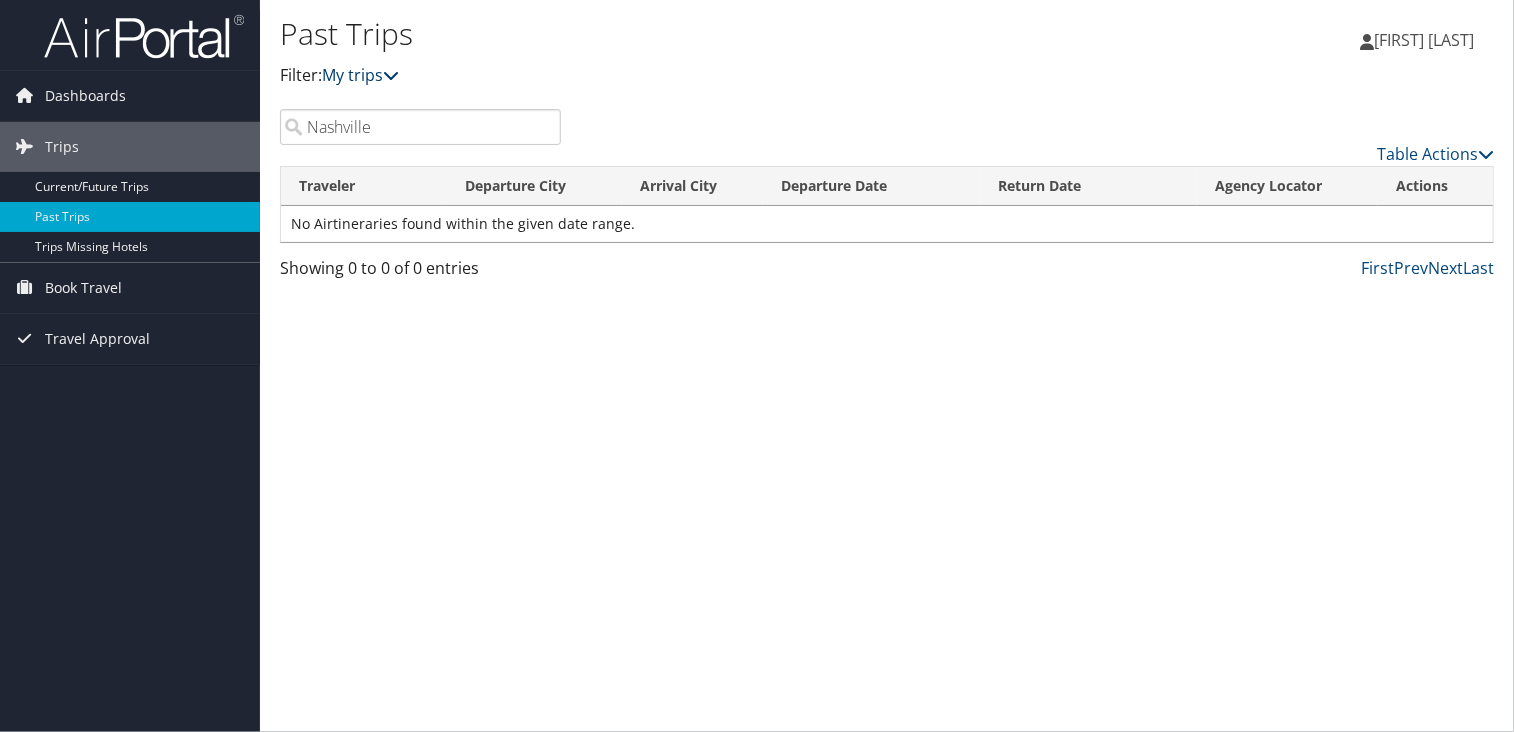 click at bounding box center [391, 75] 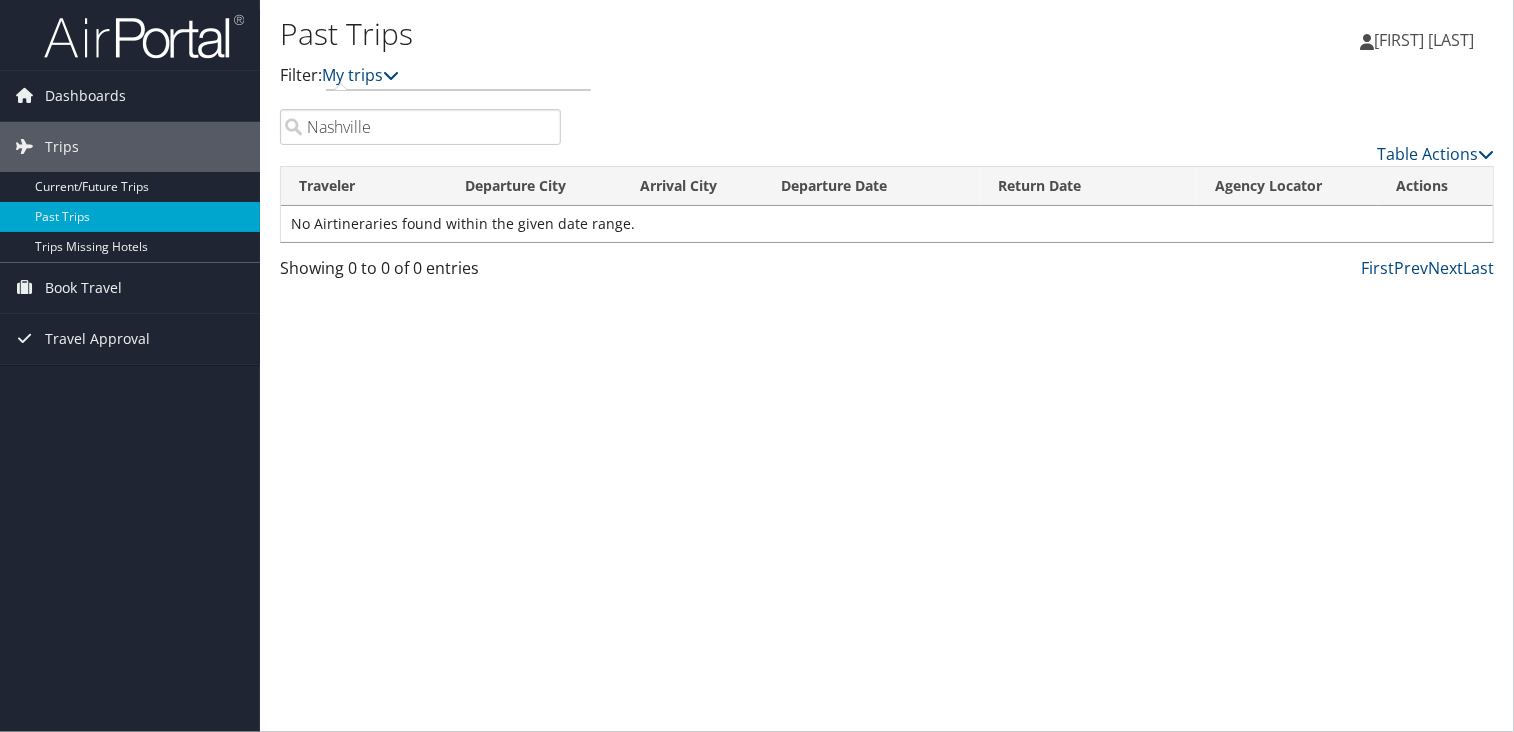 click on "Table Actions" at bounding box center [1042, 137] 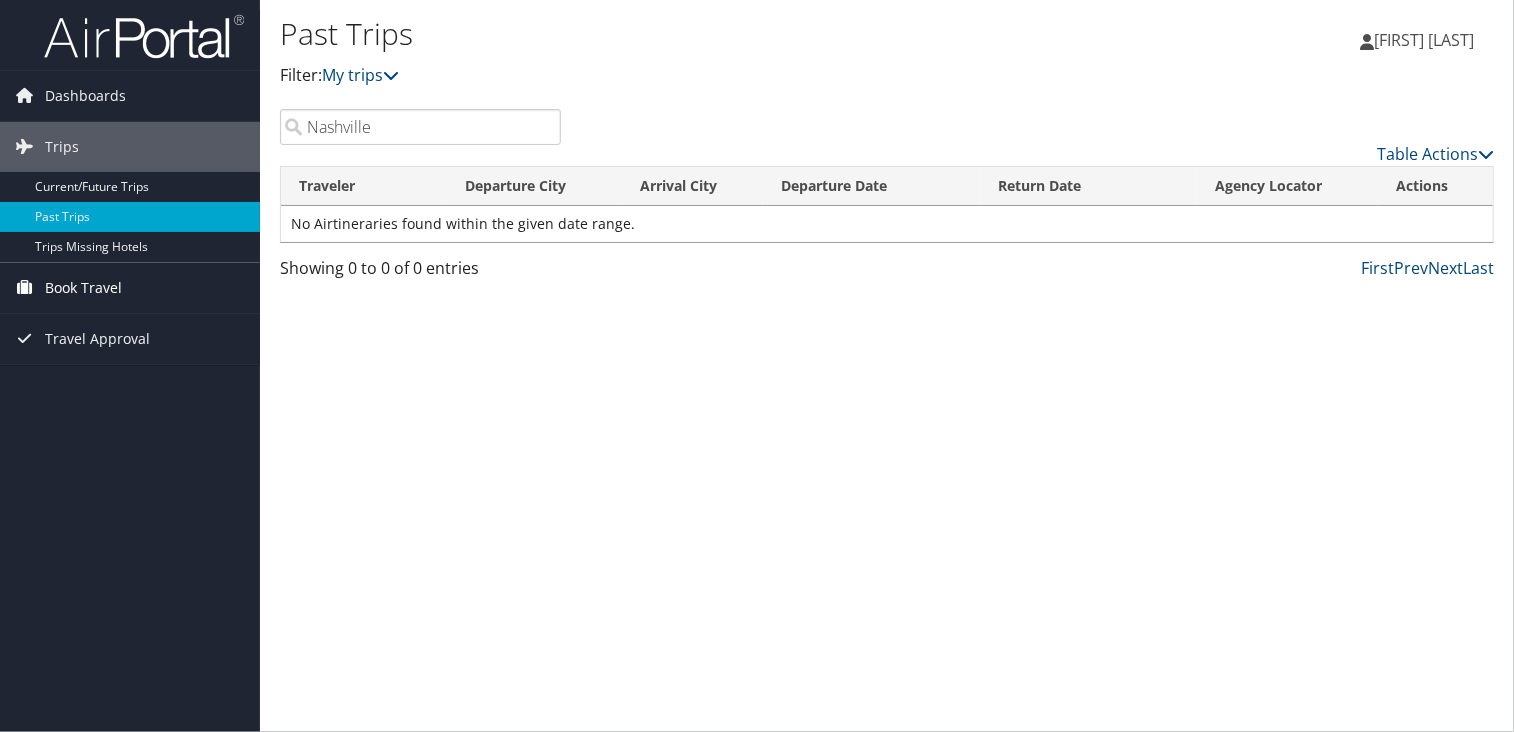 click on "Book Travel" at bounding box center [83, 288] 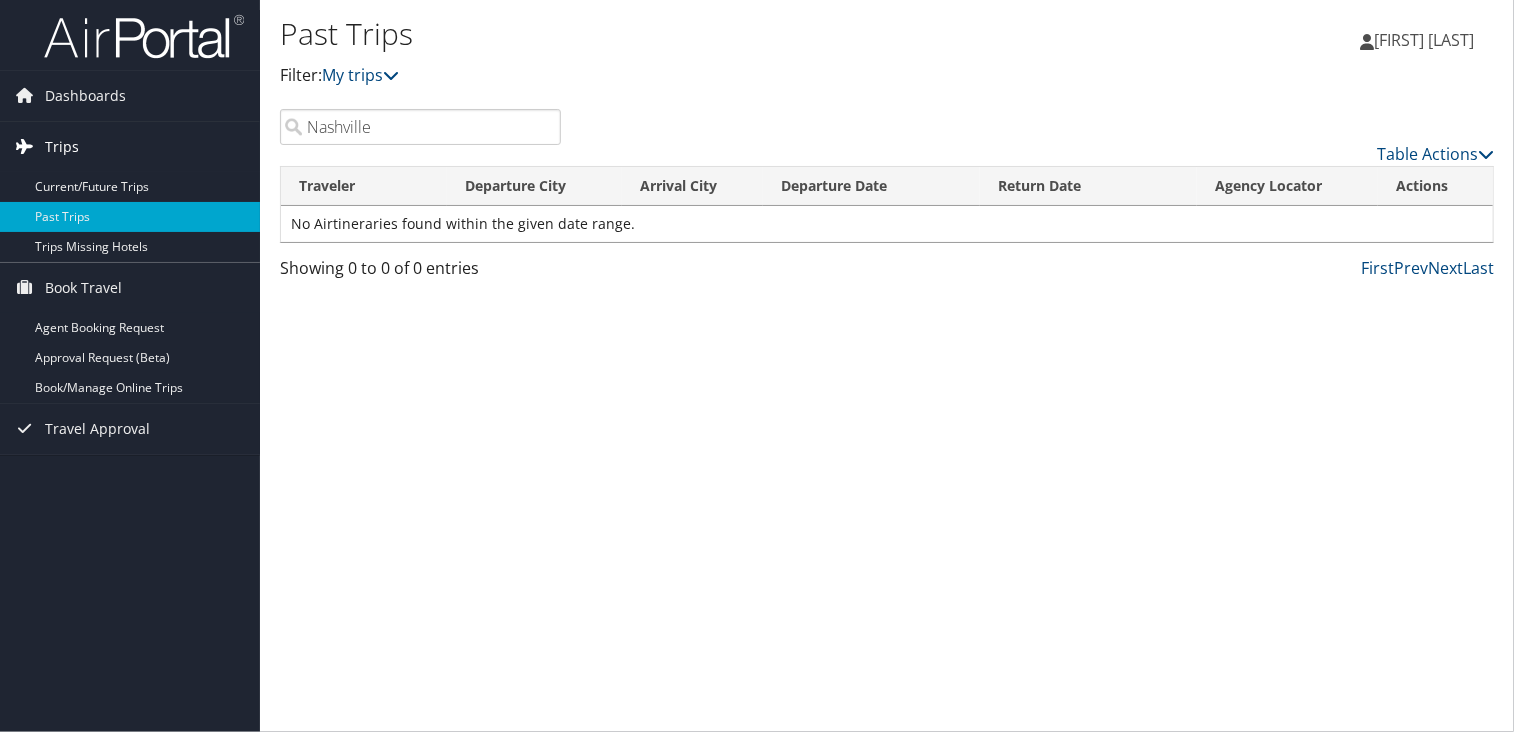 click on "Trips" at bounding box center (62, 147) 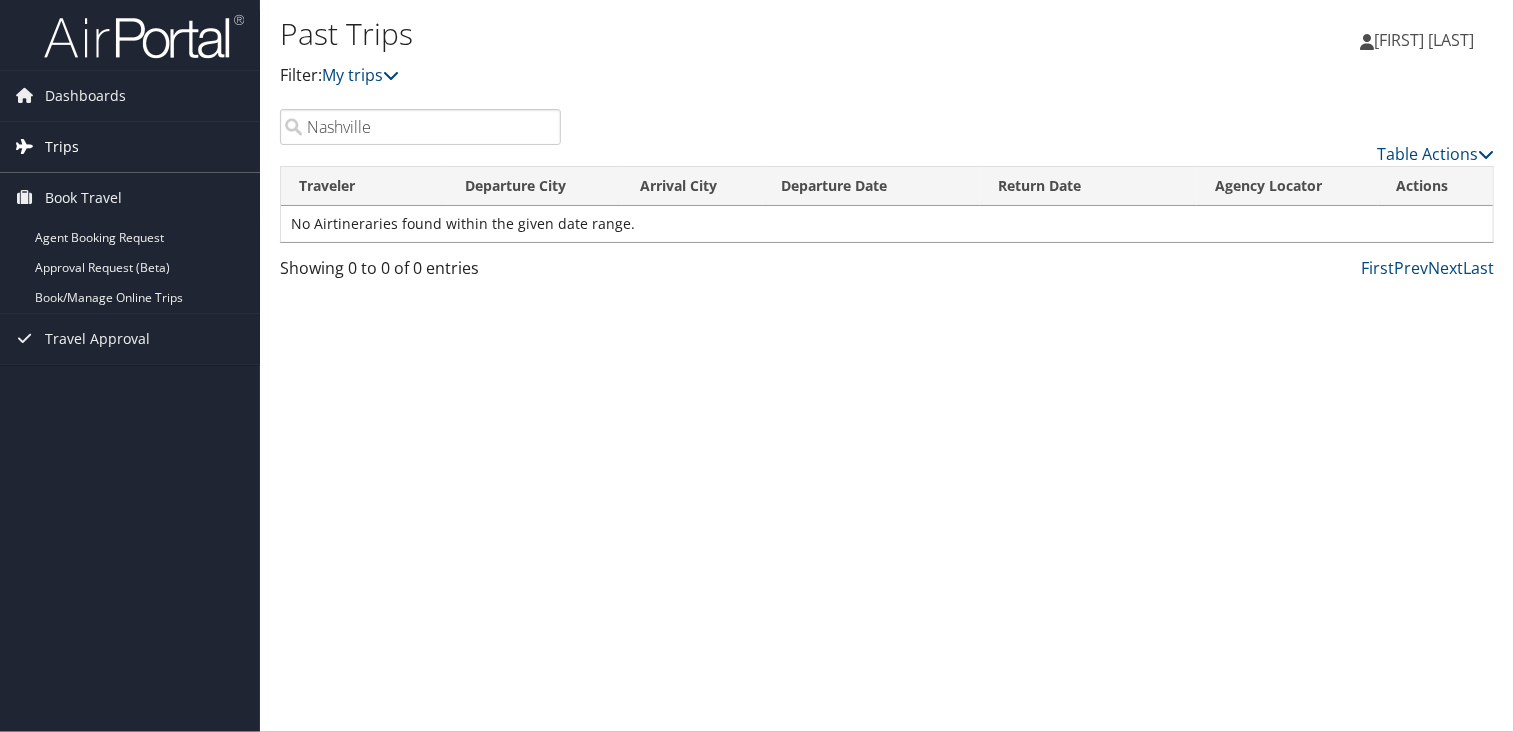 click on "Trips" at bounding box center [62, 147] 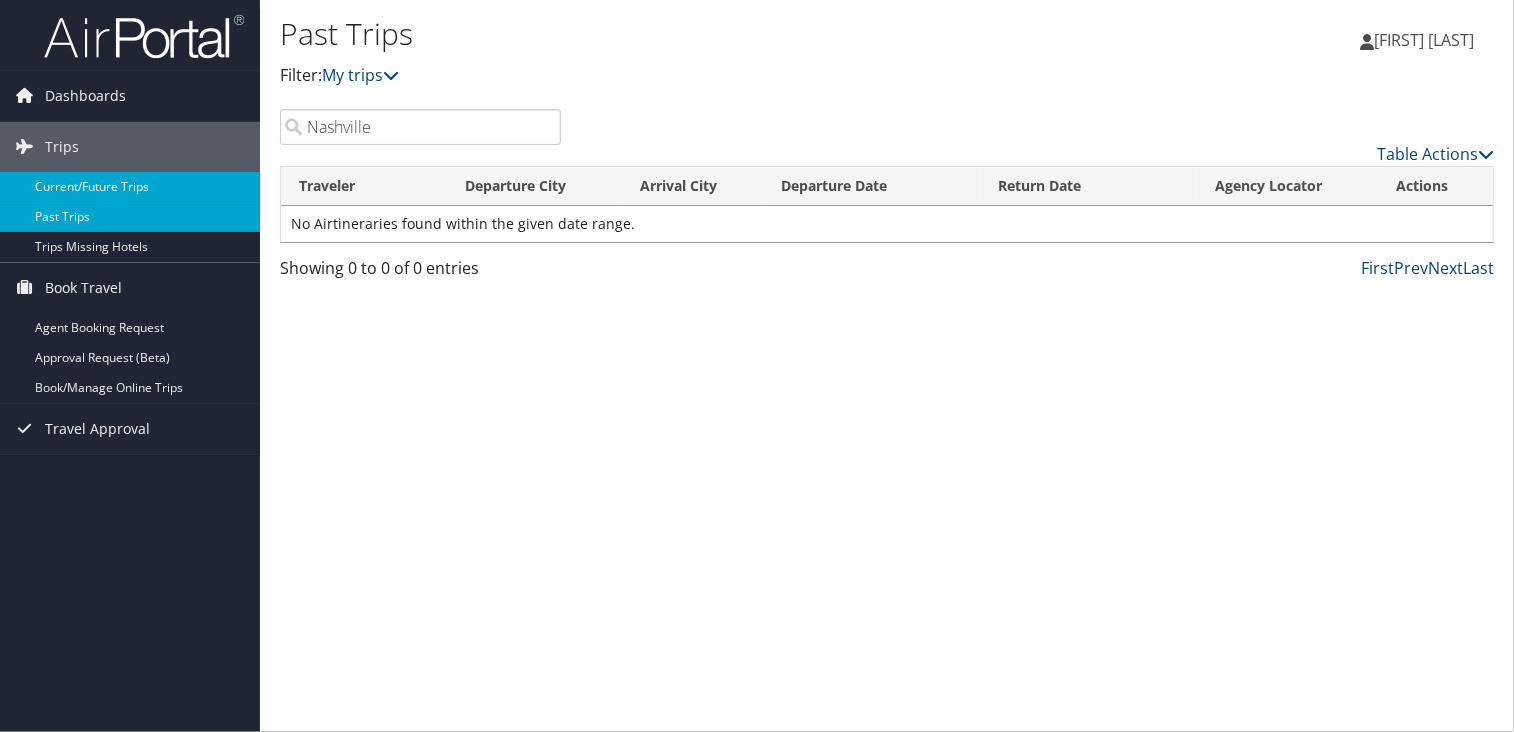 click on "Current/Future Trips" at bounding box center (130, 187) 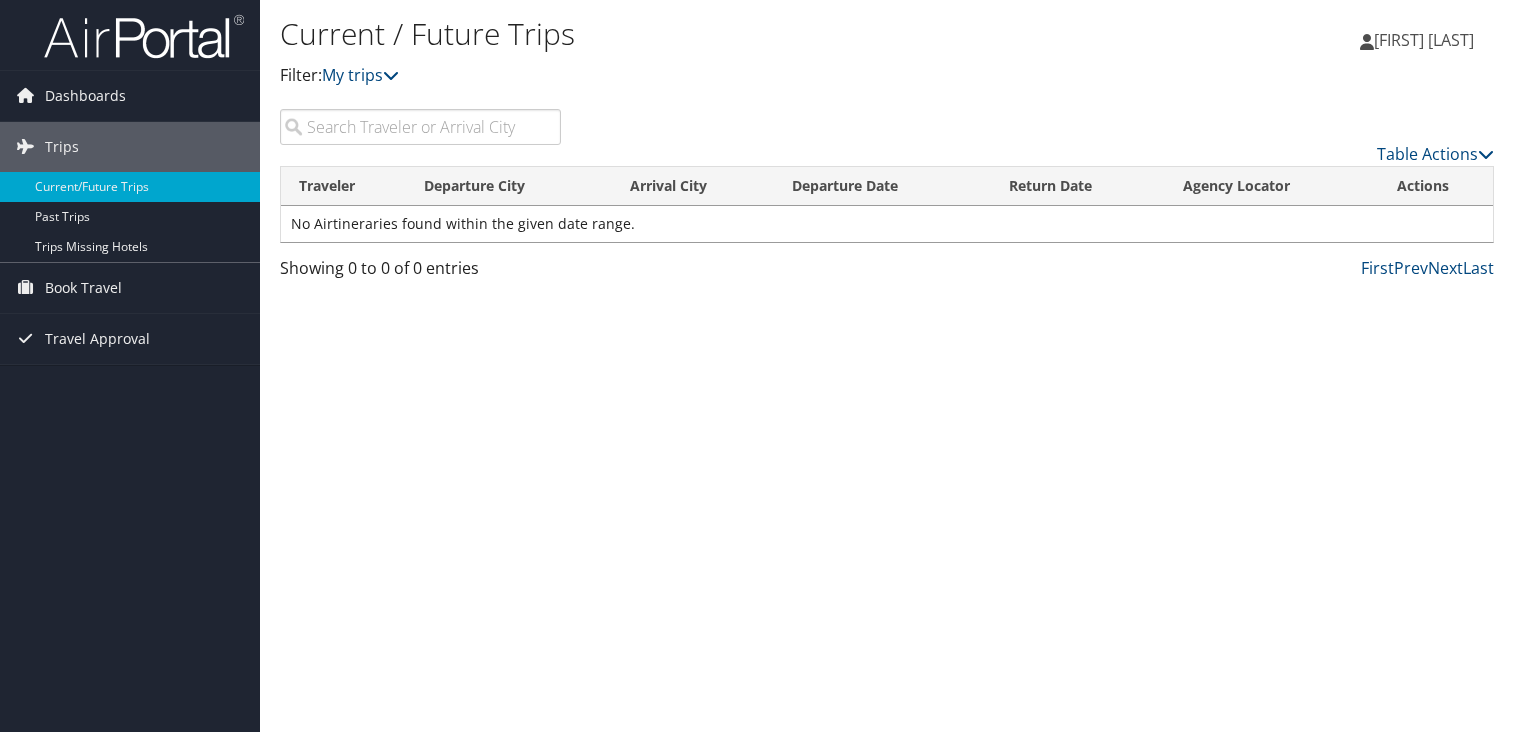 scroll, scrollTop: 0, scrollLeft: 0, axis: both 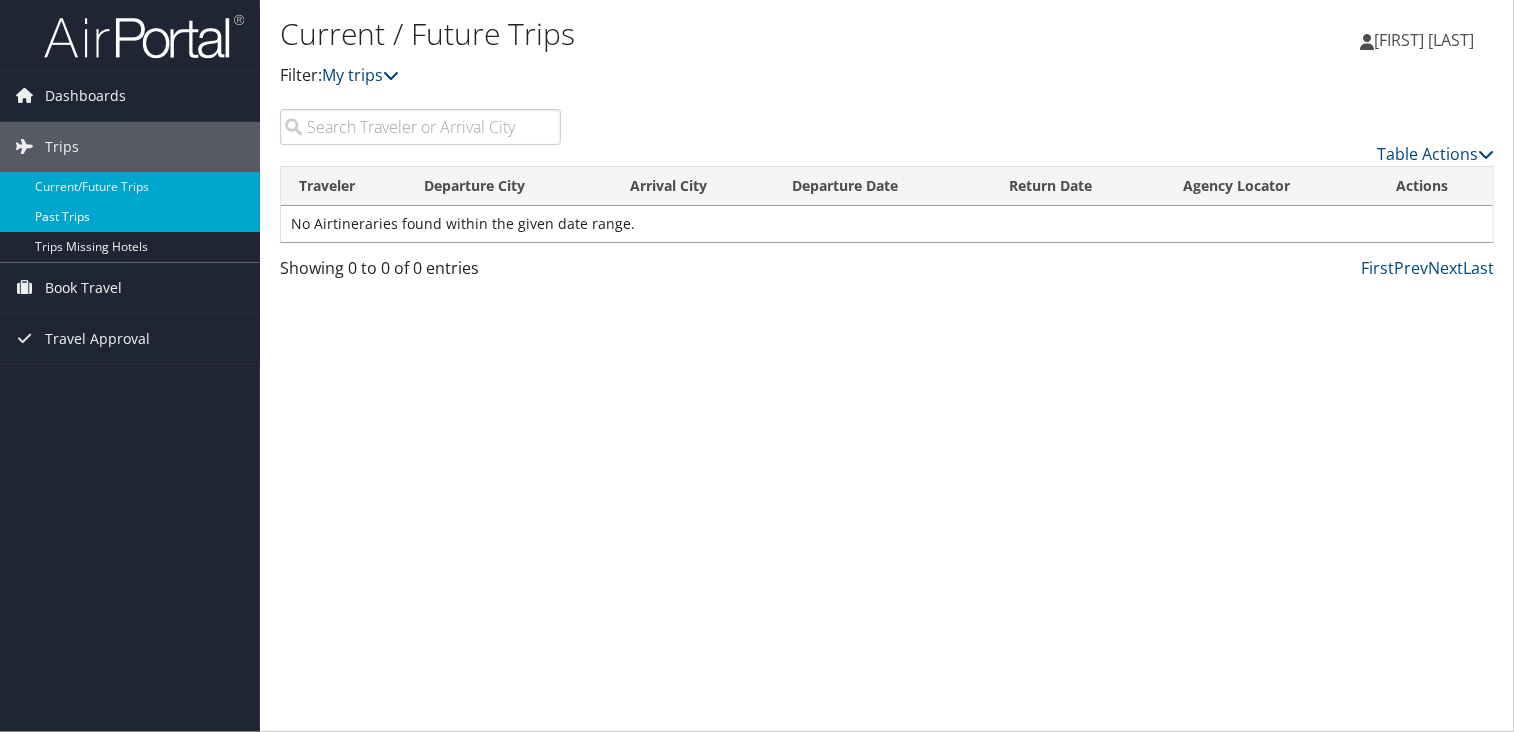 click on "Past Trips" at bounding box center (130, 217) 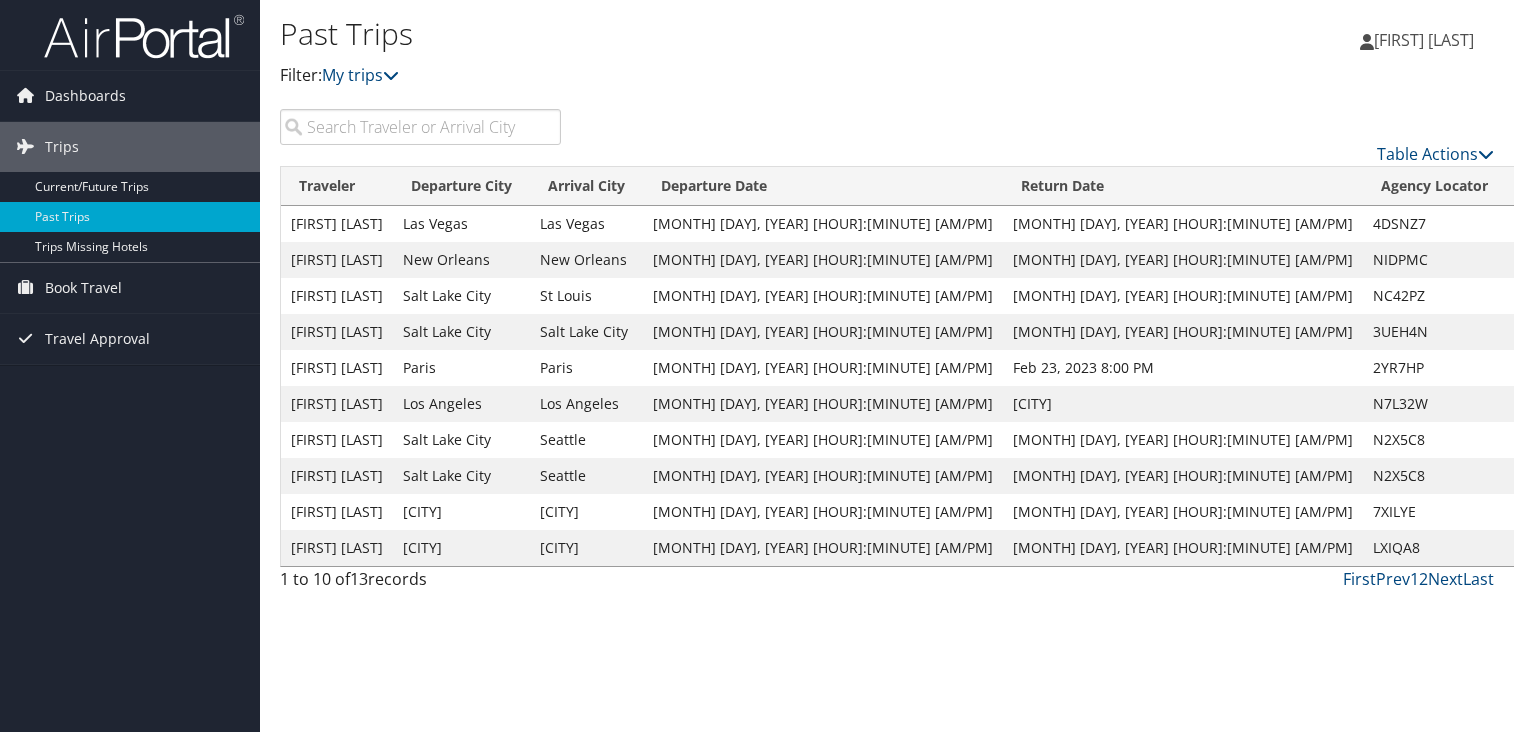 scroll, scrollTop: 0, scrollLeft: 0, axis: both 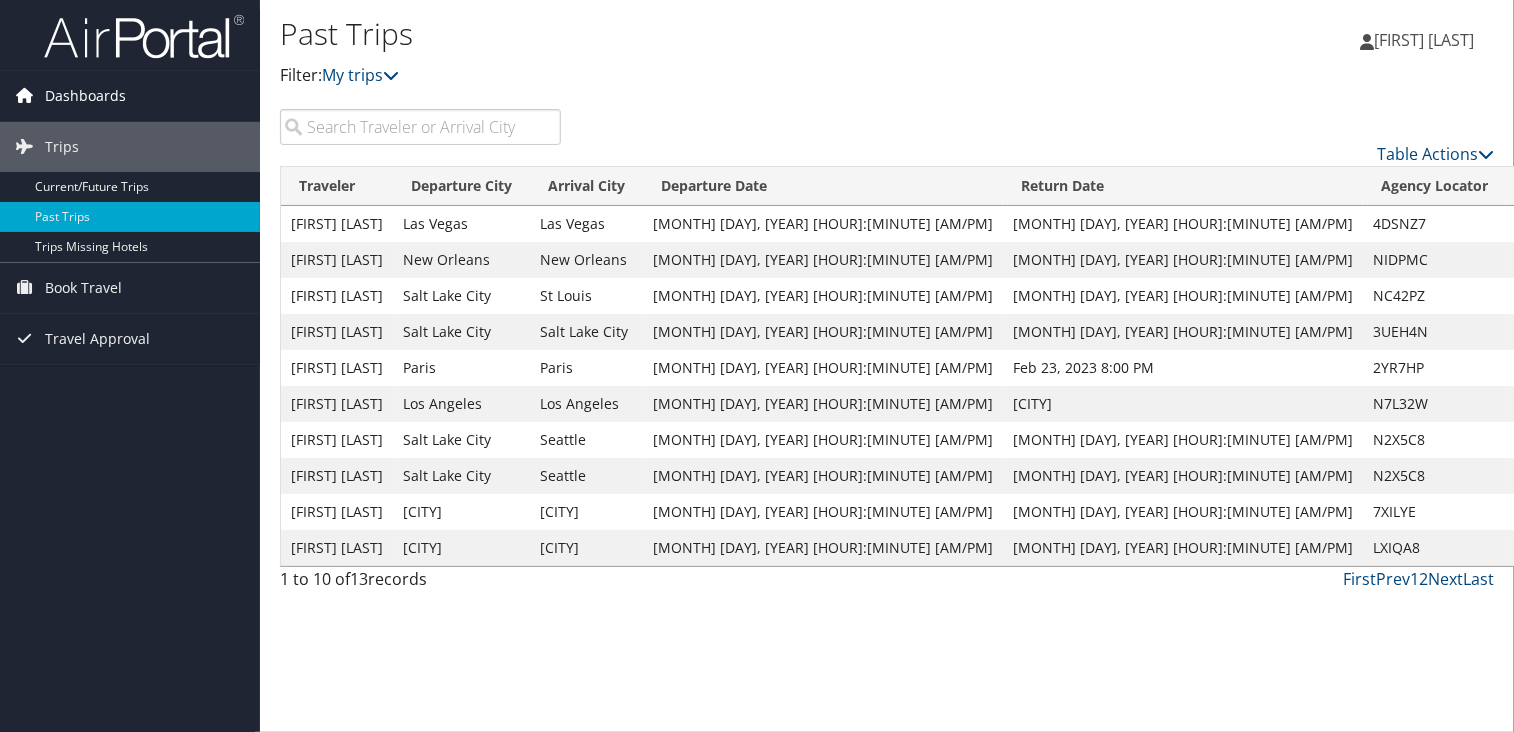 click on "Dashboards" at bounding box center (85, 96) 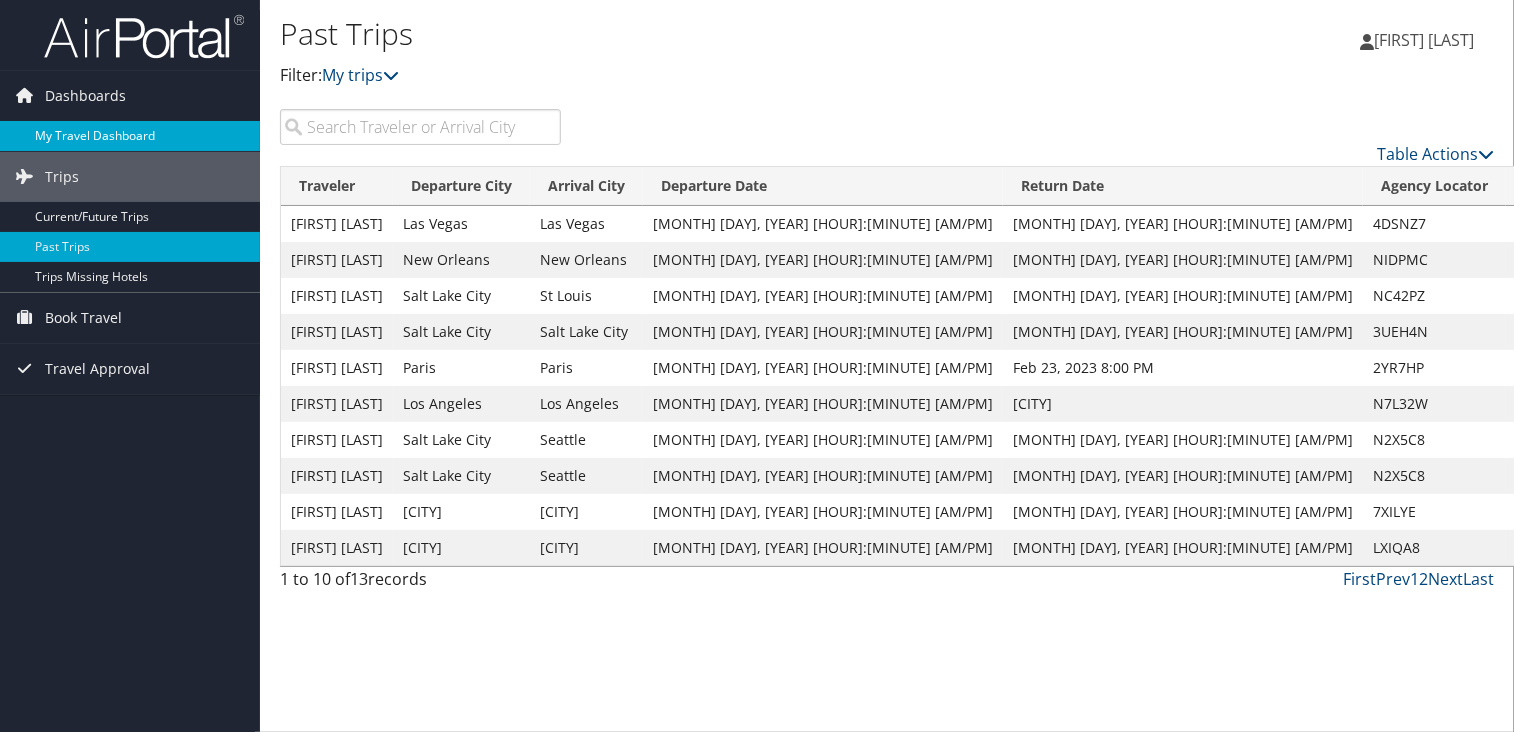 click on "My Travel Dashboard" at bounding box center [130, 136] 